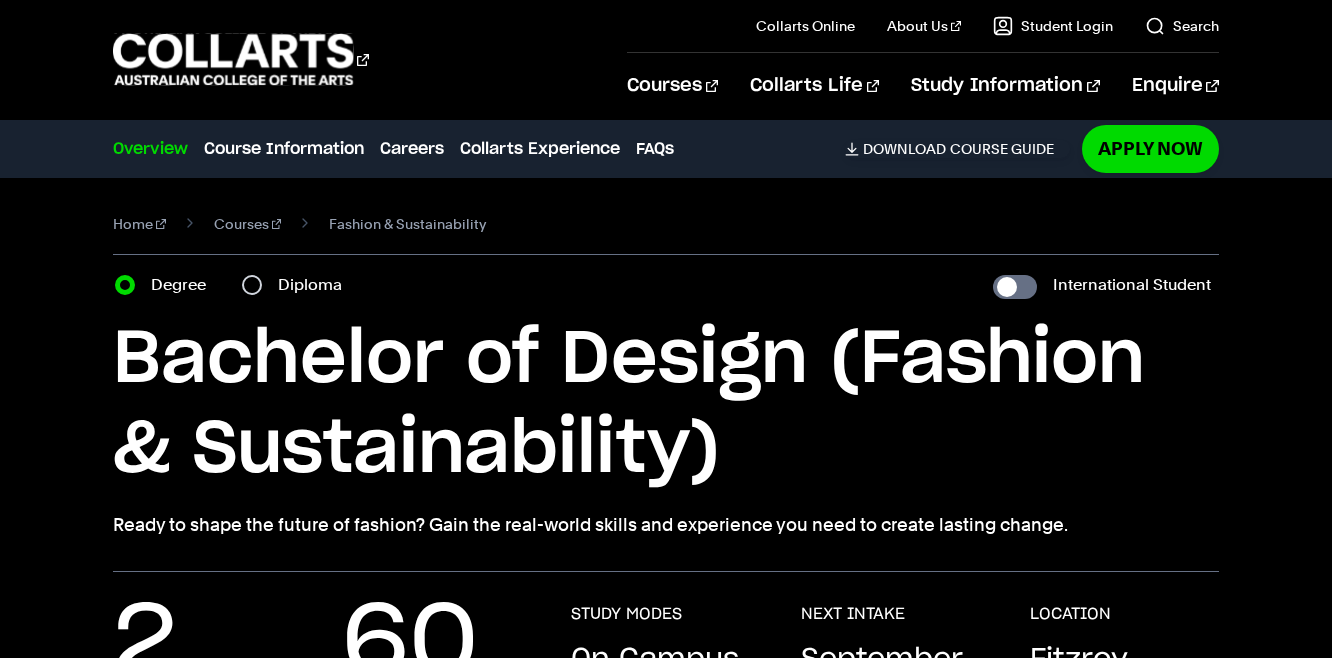 scroll, scrollTop: 0, scrollLeft: 0, axis: both 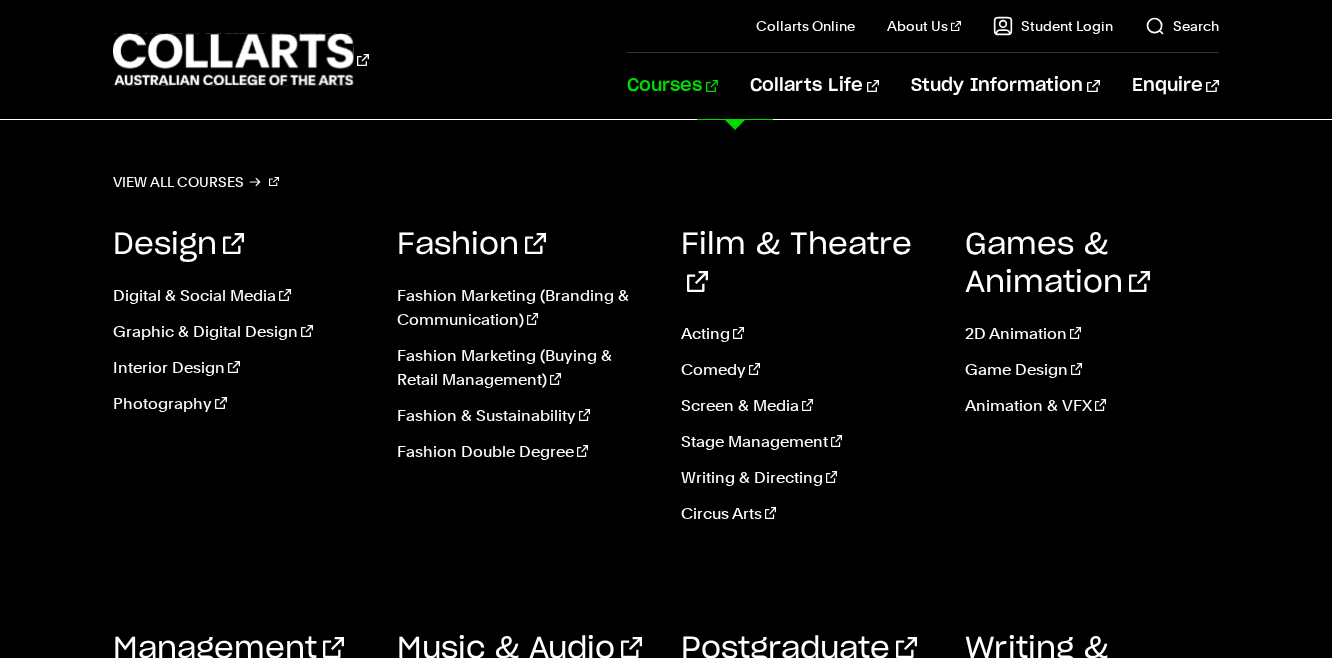 click on "Design
Digital & Social Media
Graphic & Digital Design
Interior Design
Photography
Fashion
Fashion Marketing (Branding & Communication)
Fashion & Sustainability Acting" at bounding box center (666, 532) 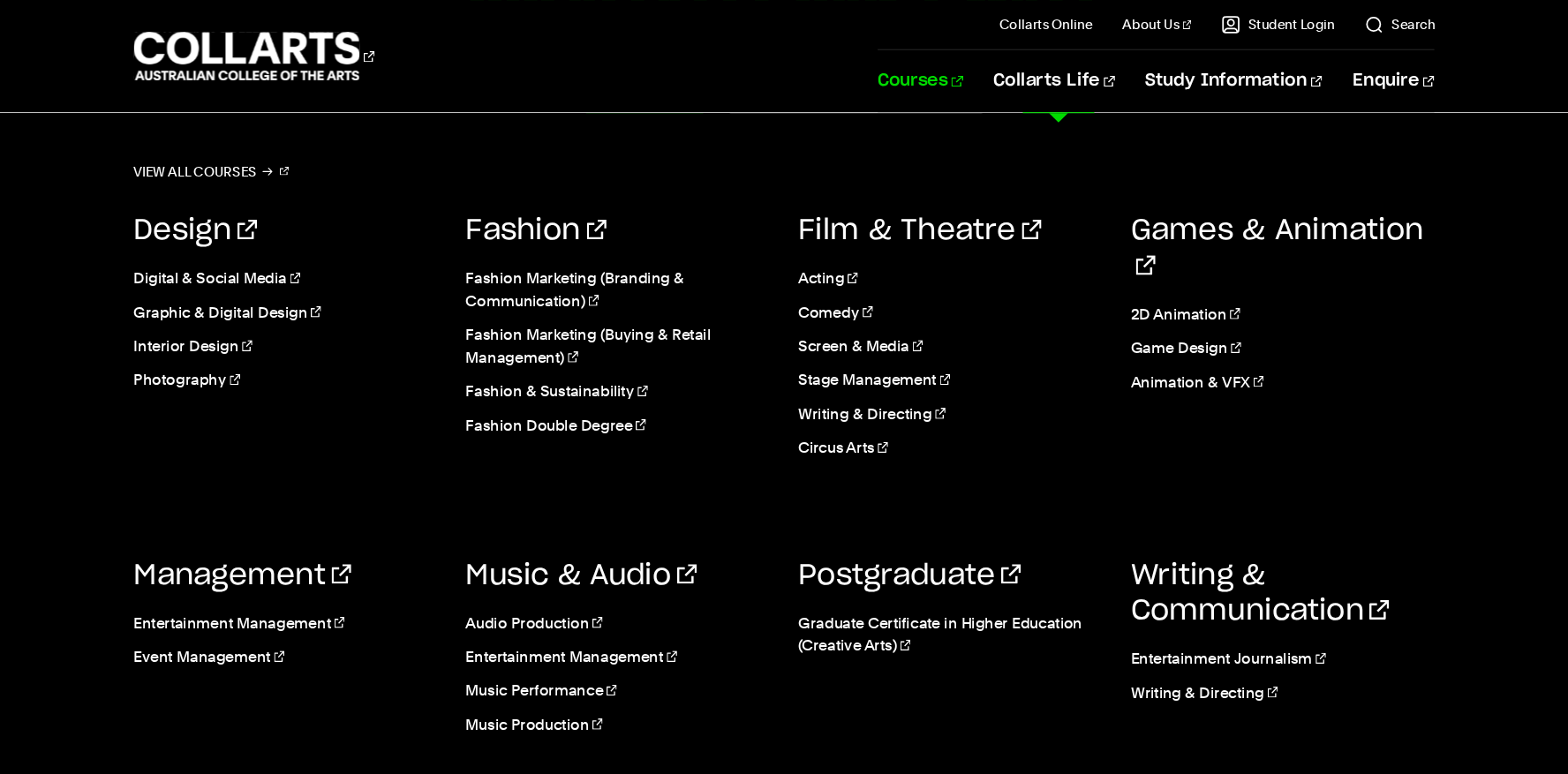 scroll, scrollTop: 480, scrollLeft: 0, axis: vertical 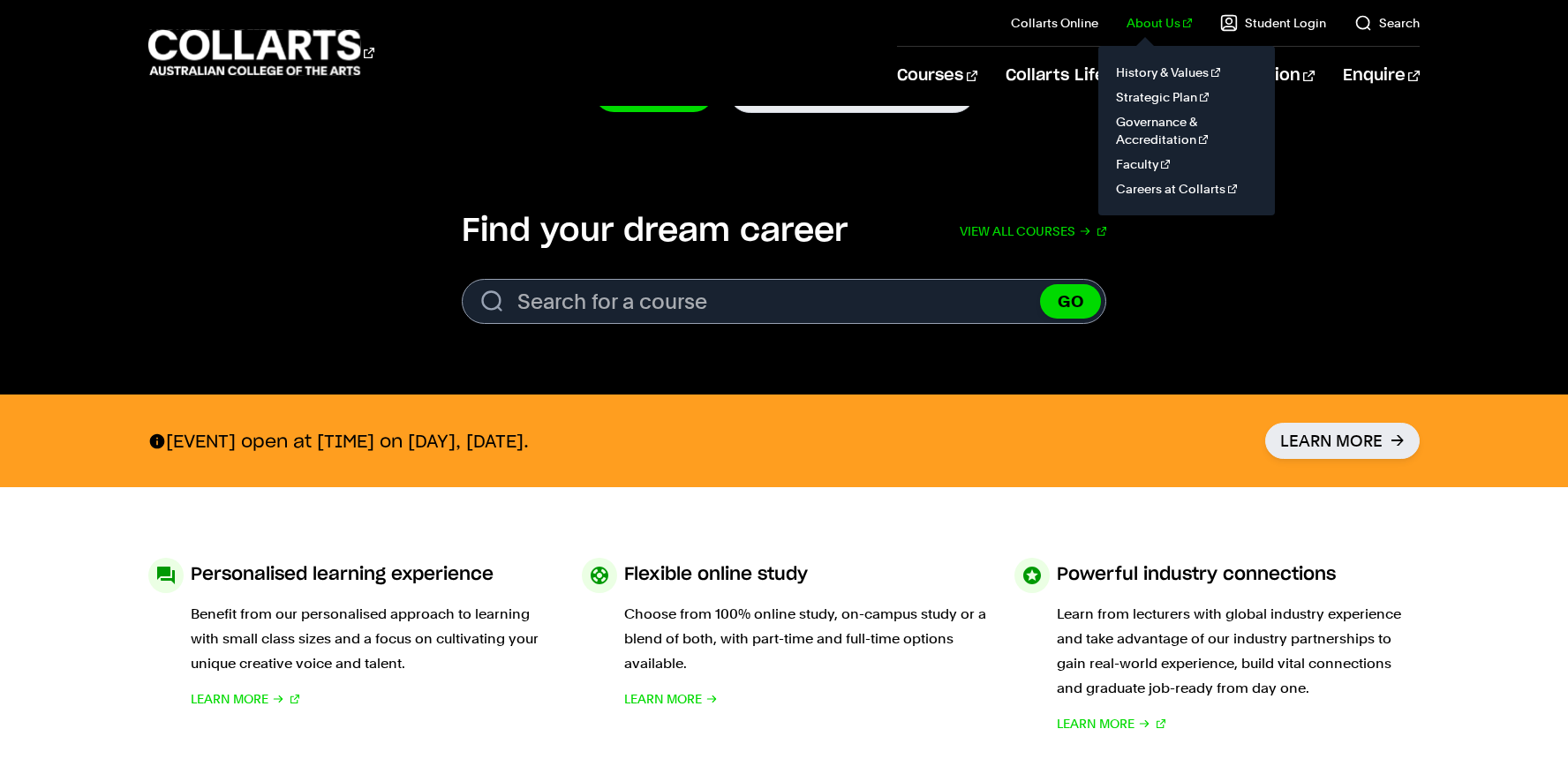 drag, startPoint x: 1183, startPoint y: 291, endPoint x: 1136, endPoint y: 35, distance: 260.2787 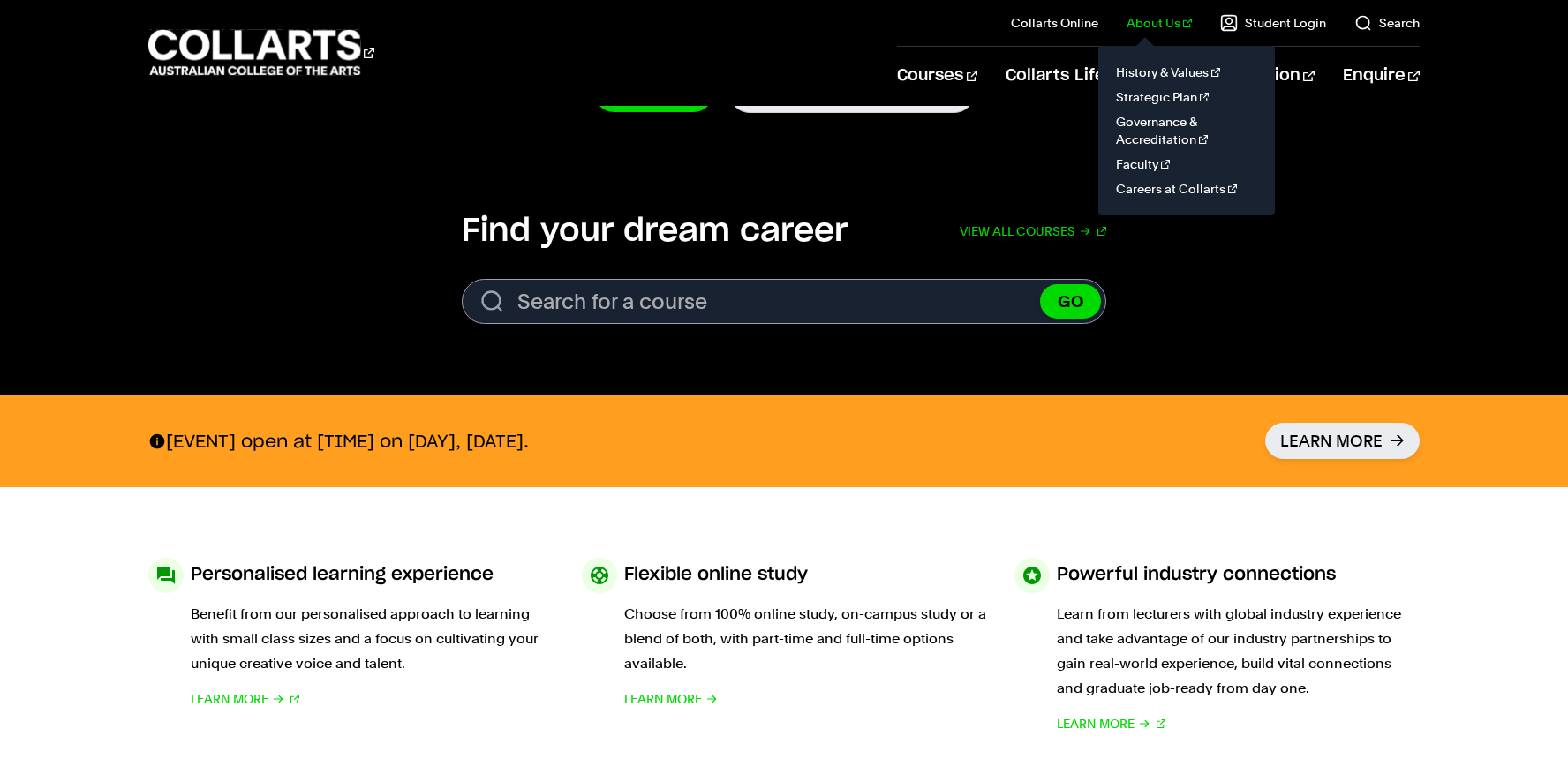 click on "Courses
Collarts Online
Study 100% online
About Us
History & Values
Strategic Plan
Governance & Accreditation
Faculty
Careers at Collarts" at bounding box center (784, 53) 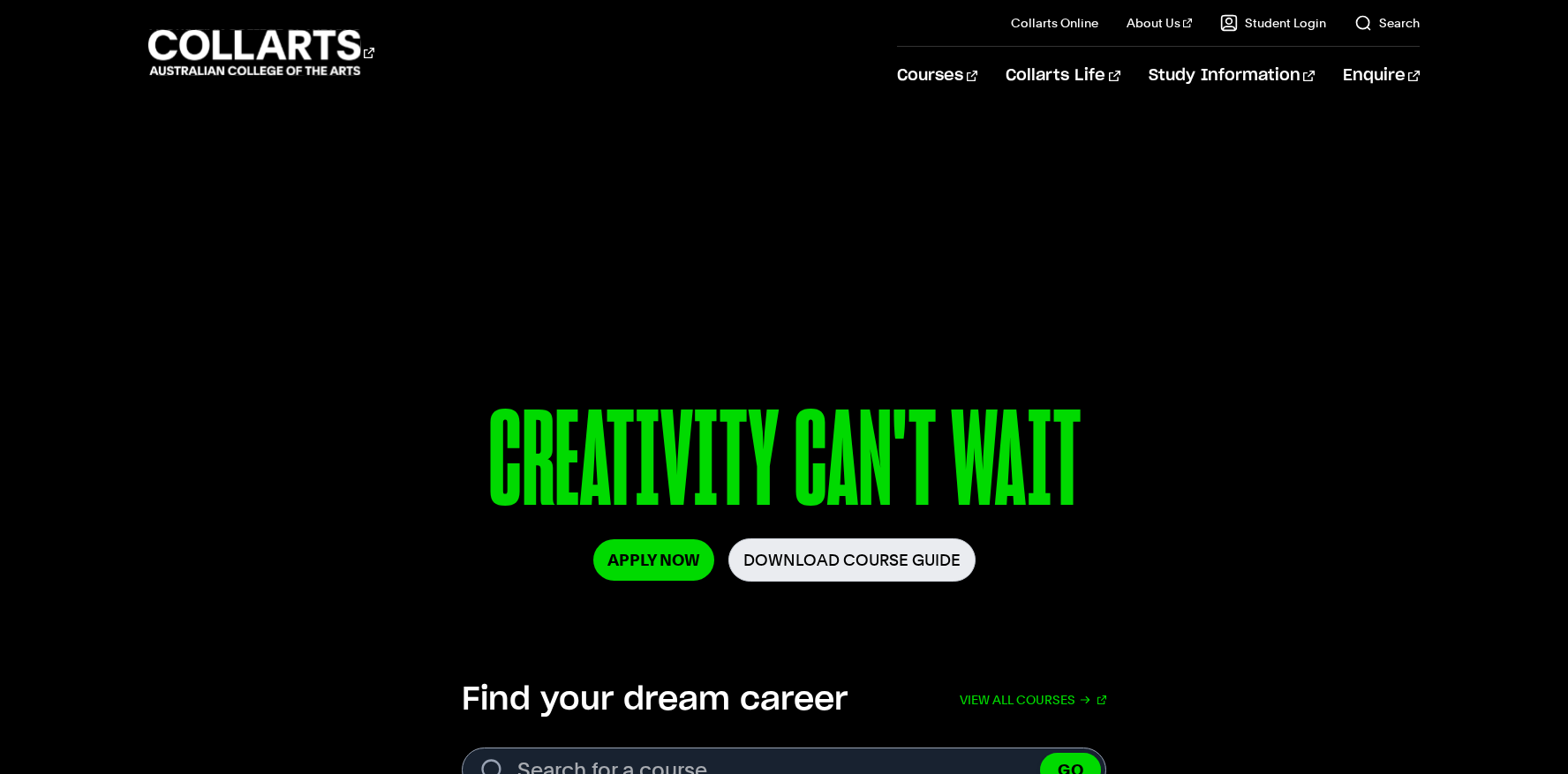 scroll, scrollTop: 0, scrollLeft: 0, axis: both 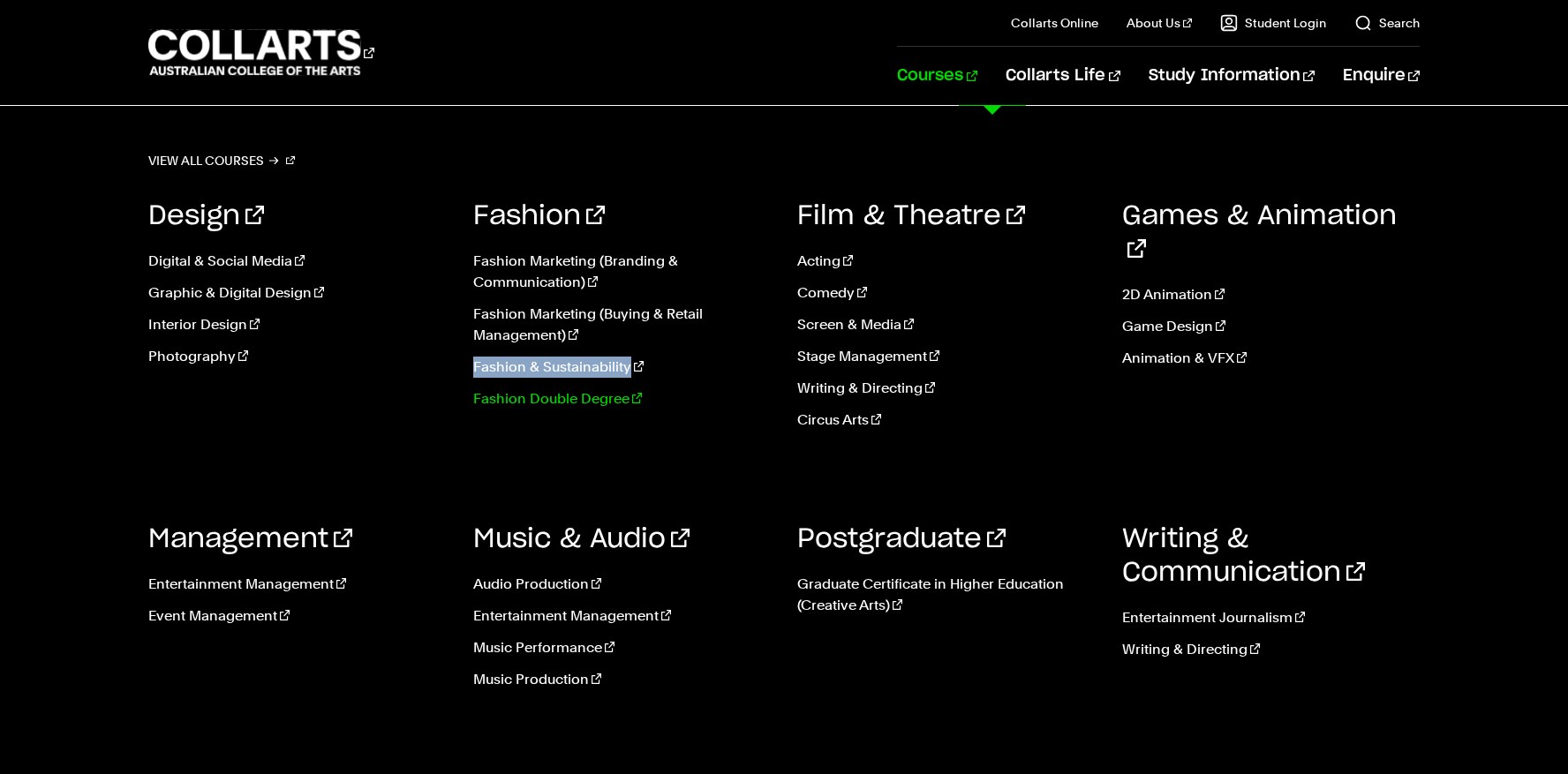 click on "Fashion Double Degree" at bounding box center (622, 399) 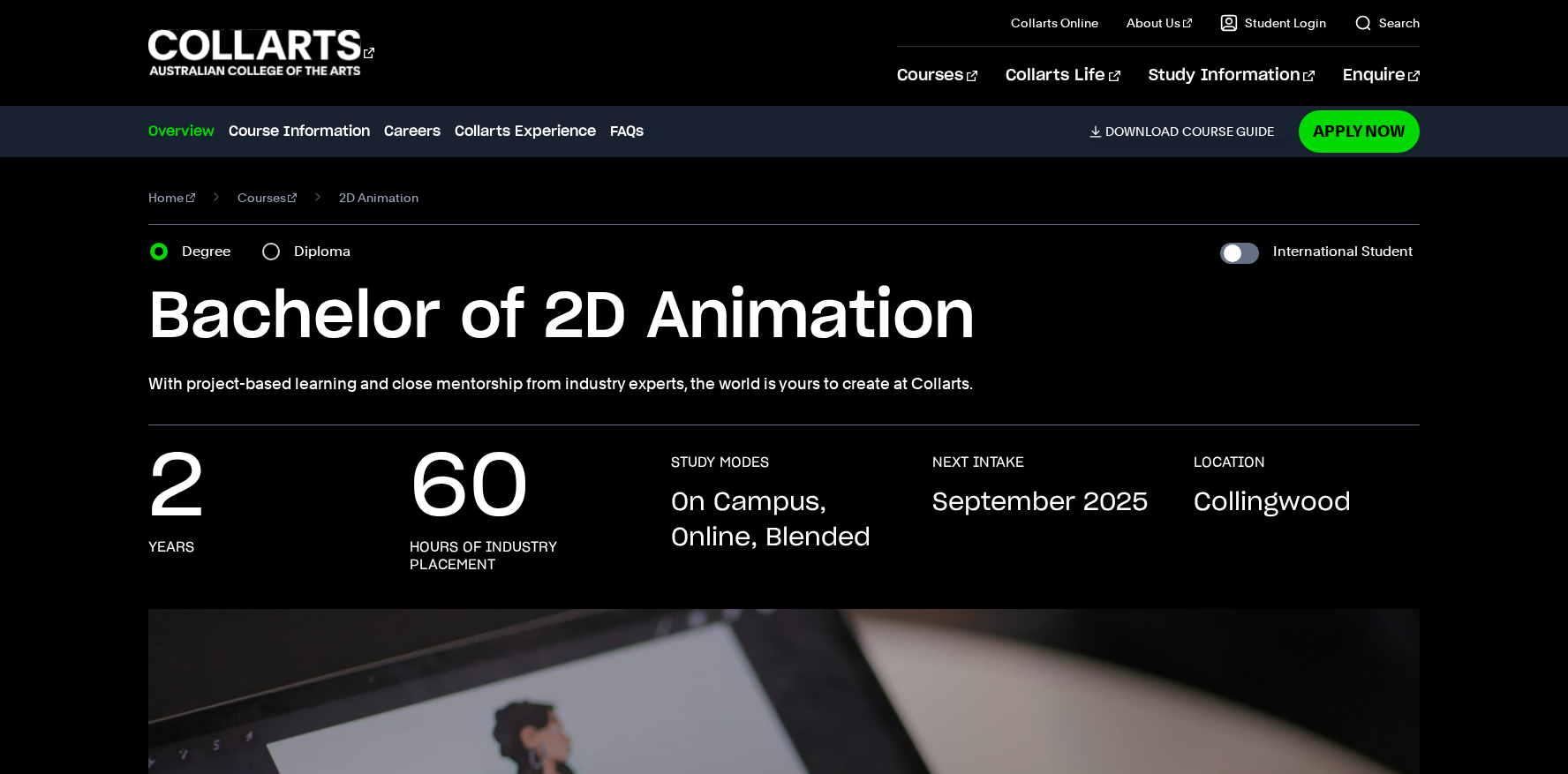 scroll, scrollTop: 0, scrollLeft: 0, axis: both 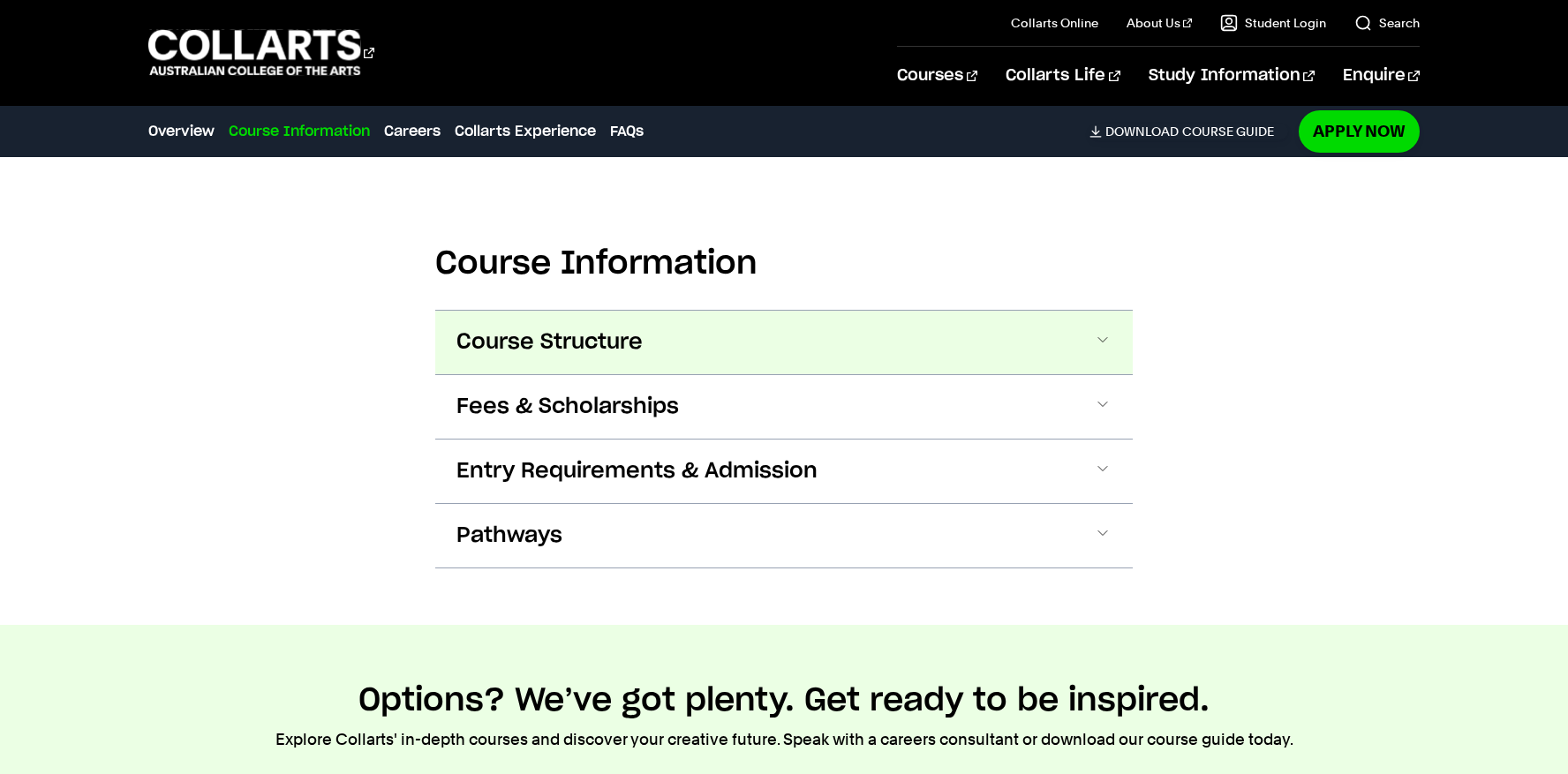 click on "Course Structure" at bounding box center [784, 342] 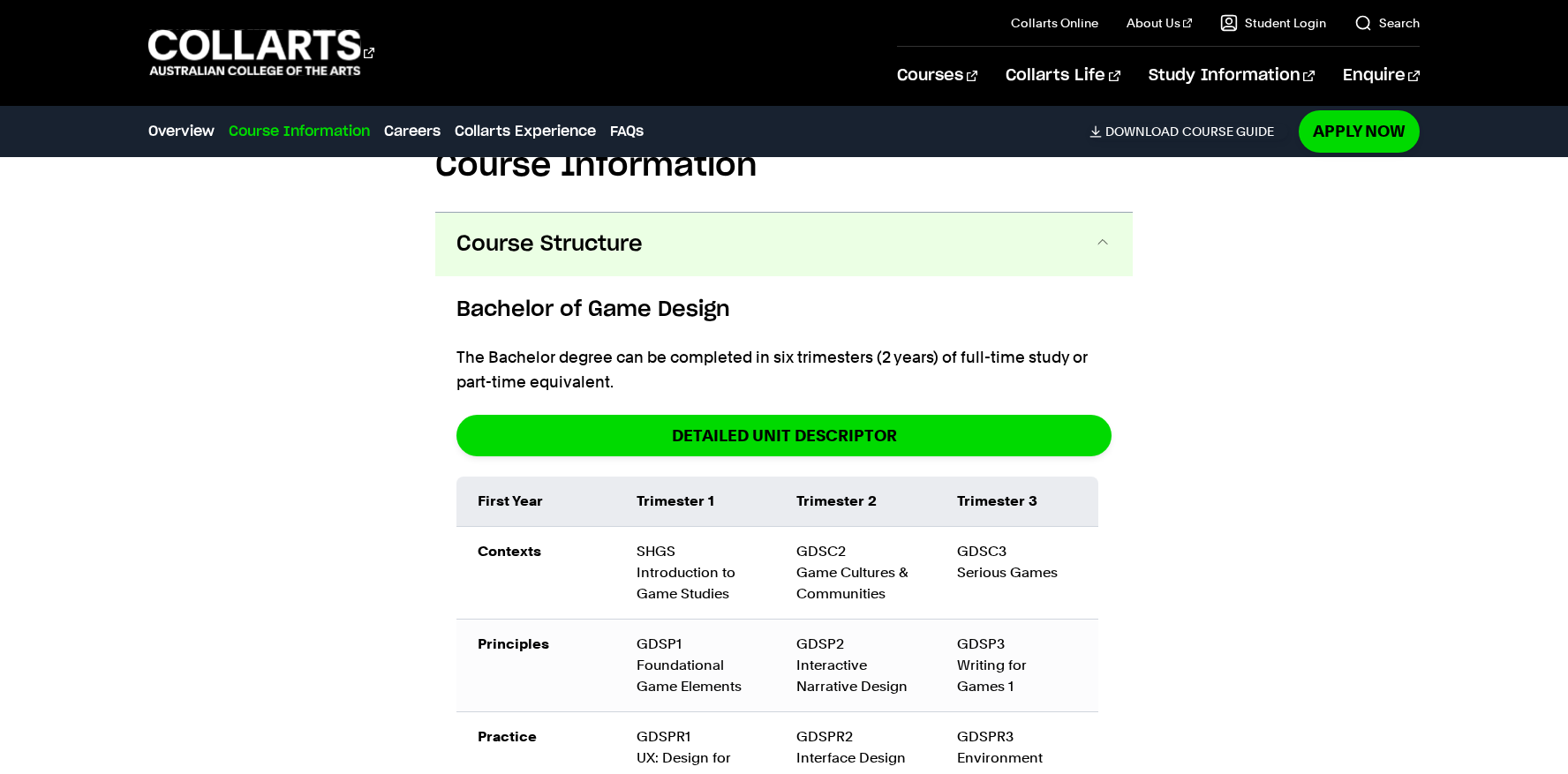 scroll, scrollTop: 2296, scrollLeft: 0, axis: vertical 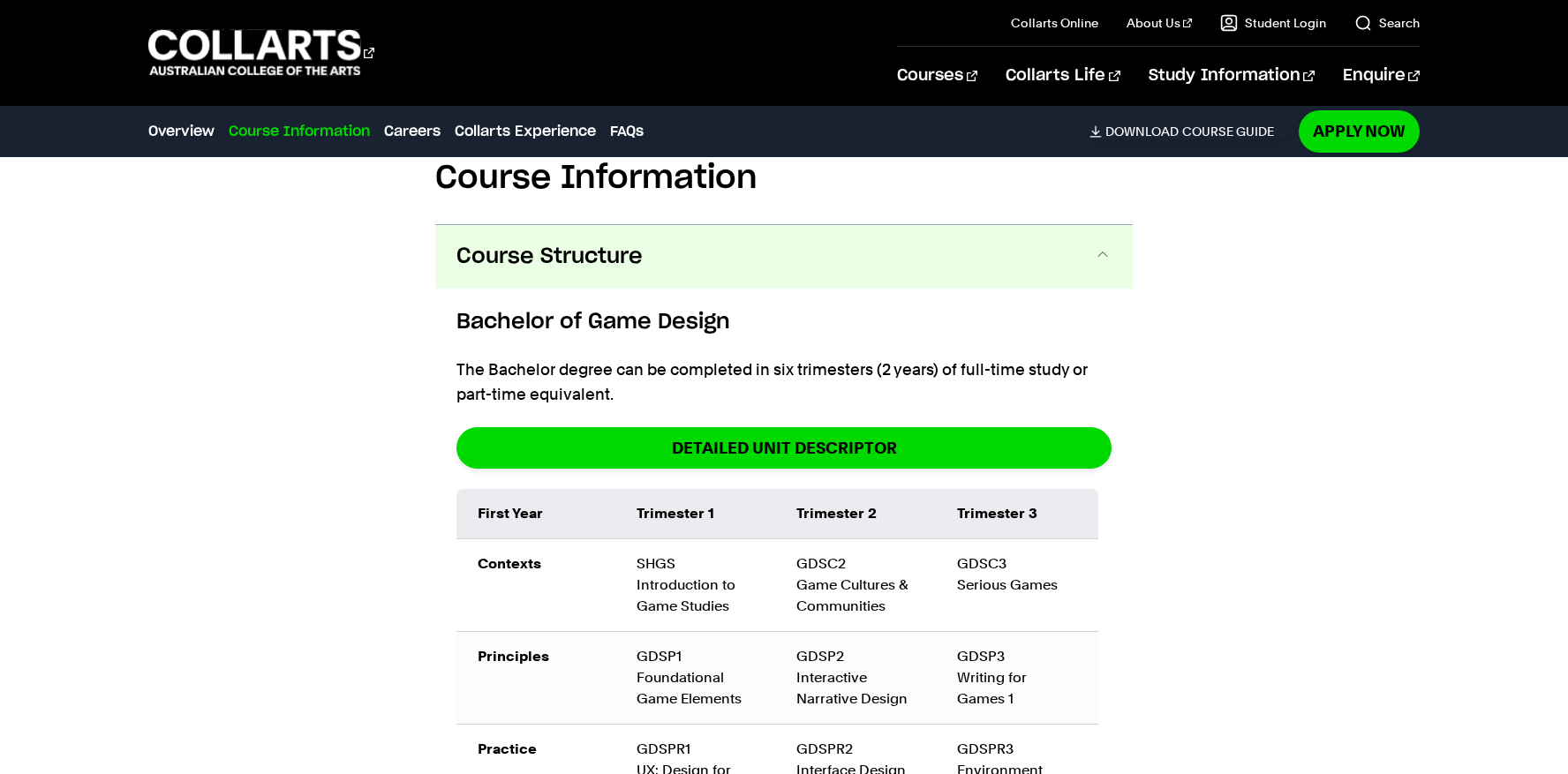 click on "Bachelor of Game Design" at bounding box center (784, 322) 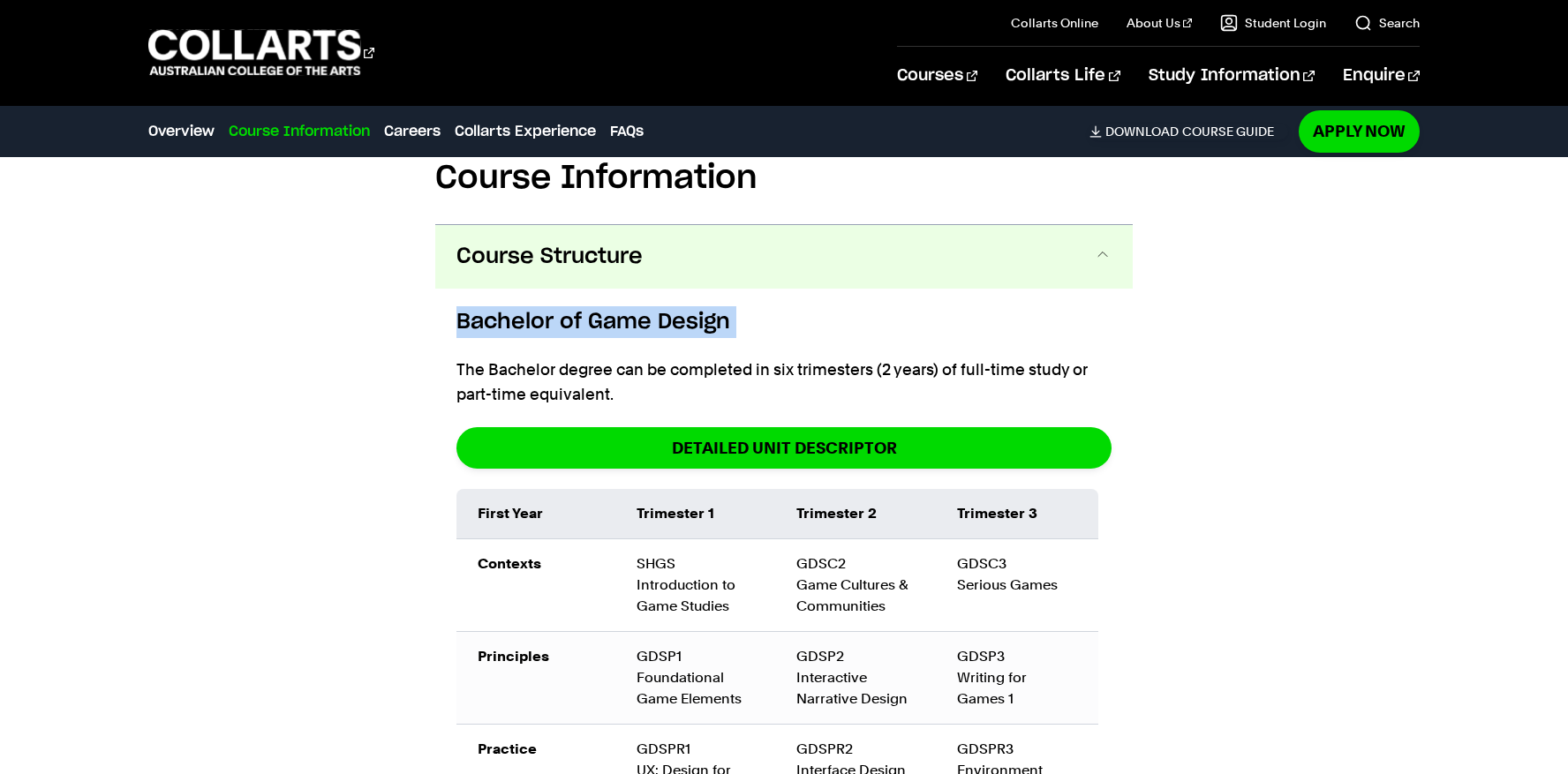 click on "Bachelor of Game Design" at bounding box center (784, 322) 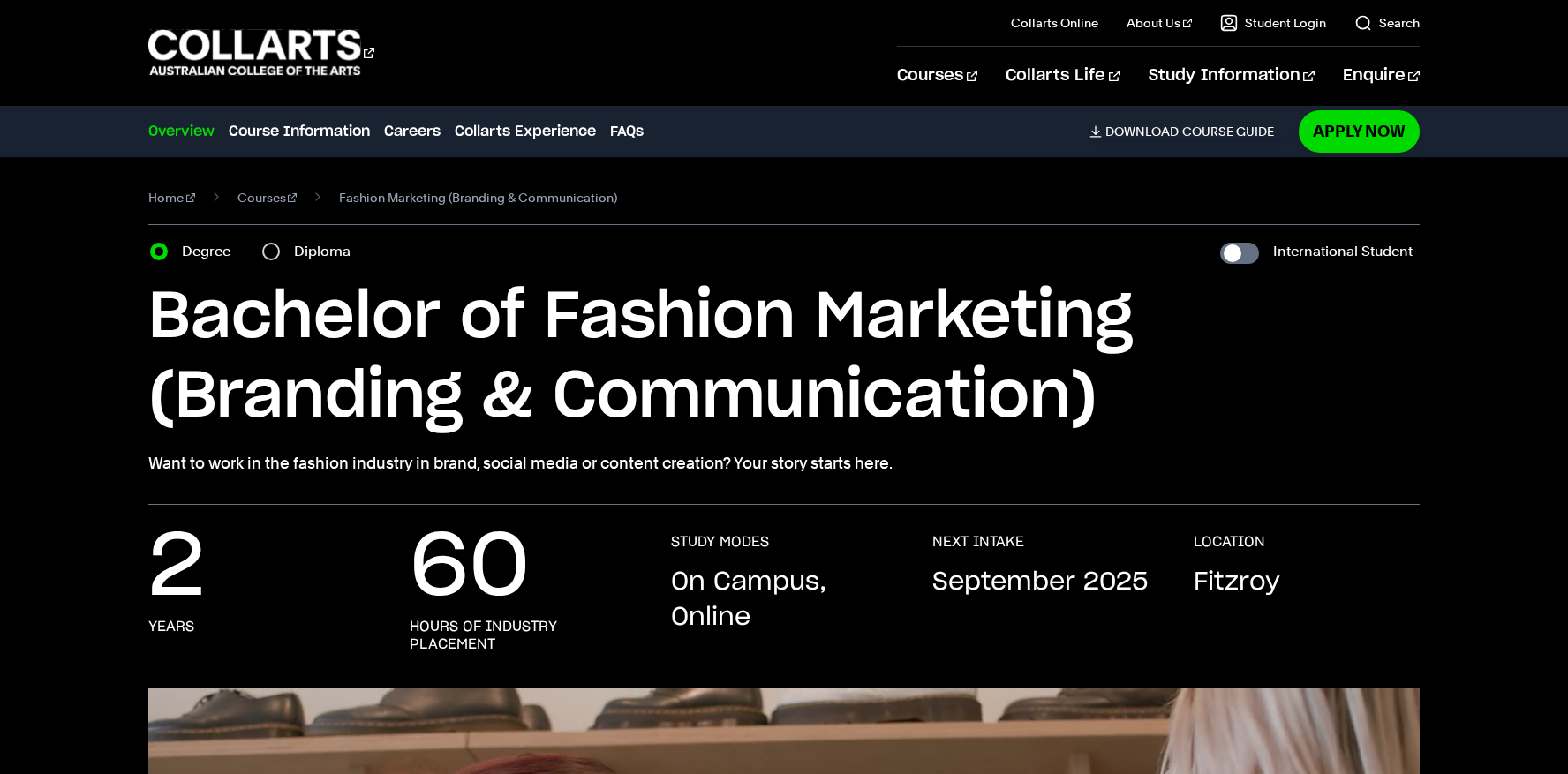 scroll, scrollTop: 0, scrollLeft: 0, axis: both 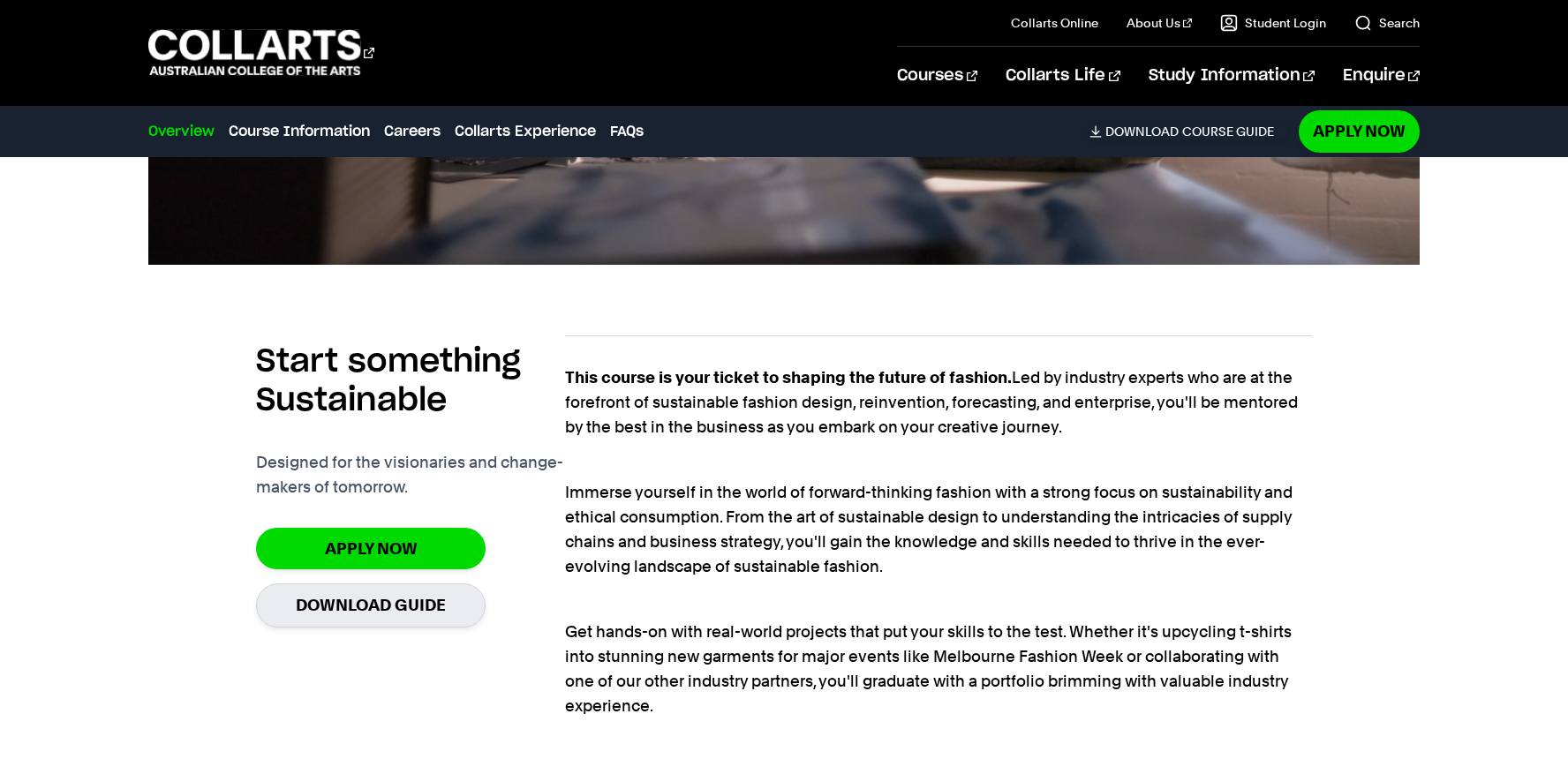 click on "This course is your ticket to shaping the future of fashion.  Led by industry experts who are at the forefront of sustainable fashion design, reinvention, forecasting, and enterprise, you'll be mentored by the best in the business as you embark on your creative journey." at bounding box center [938, 402] 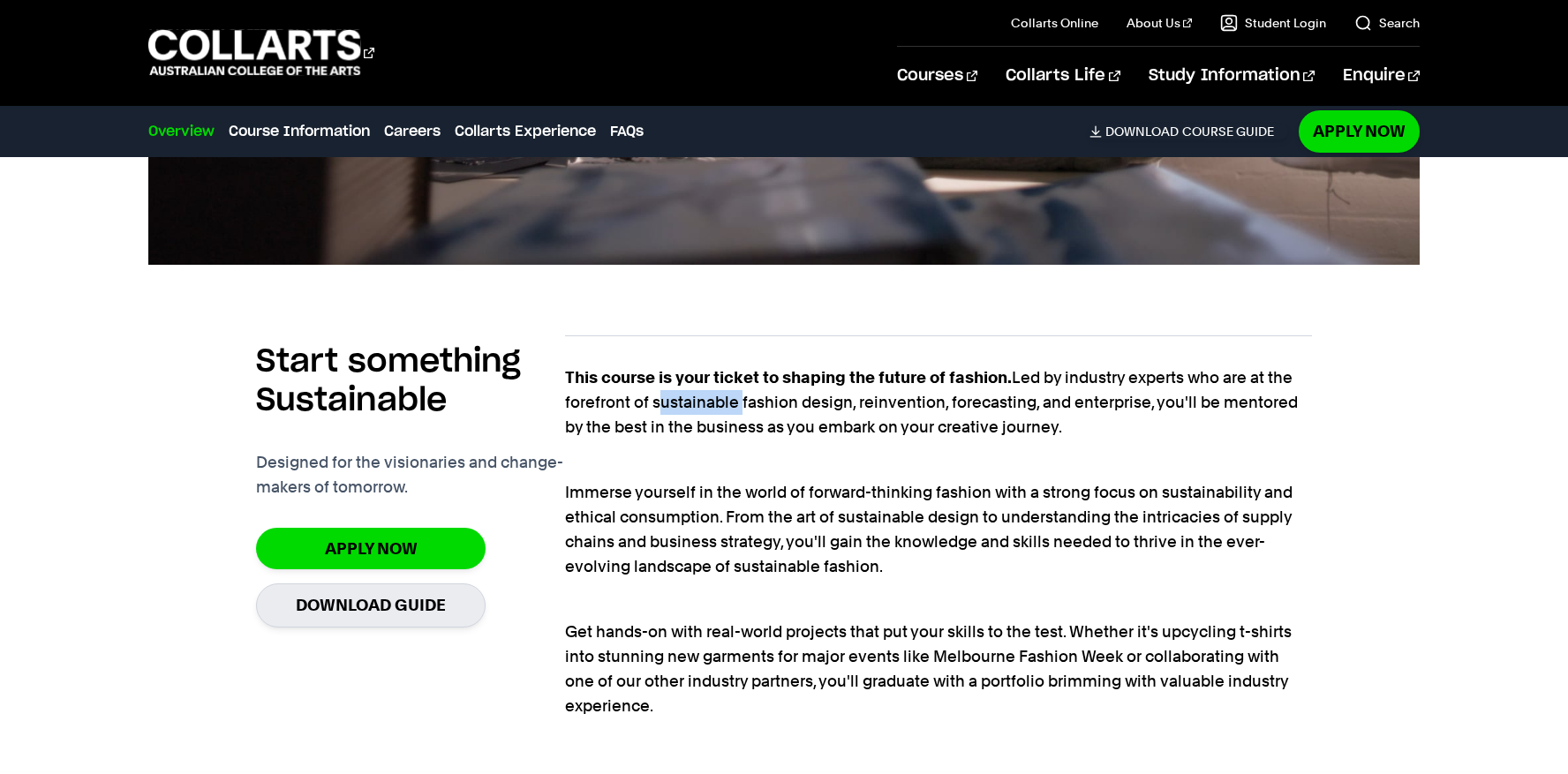 click on "This course is your ticket to shaping the future of fashion.  Led by industry experts who are at the forefront of sustainable fashion design, reinvention, forecasting, and enterprise, you'll be mentored by the best in the business as you embark on your creative journey." at bounding box center [938, 402] 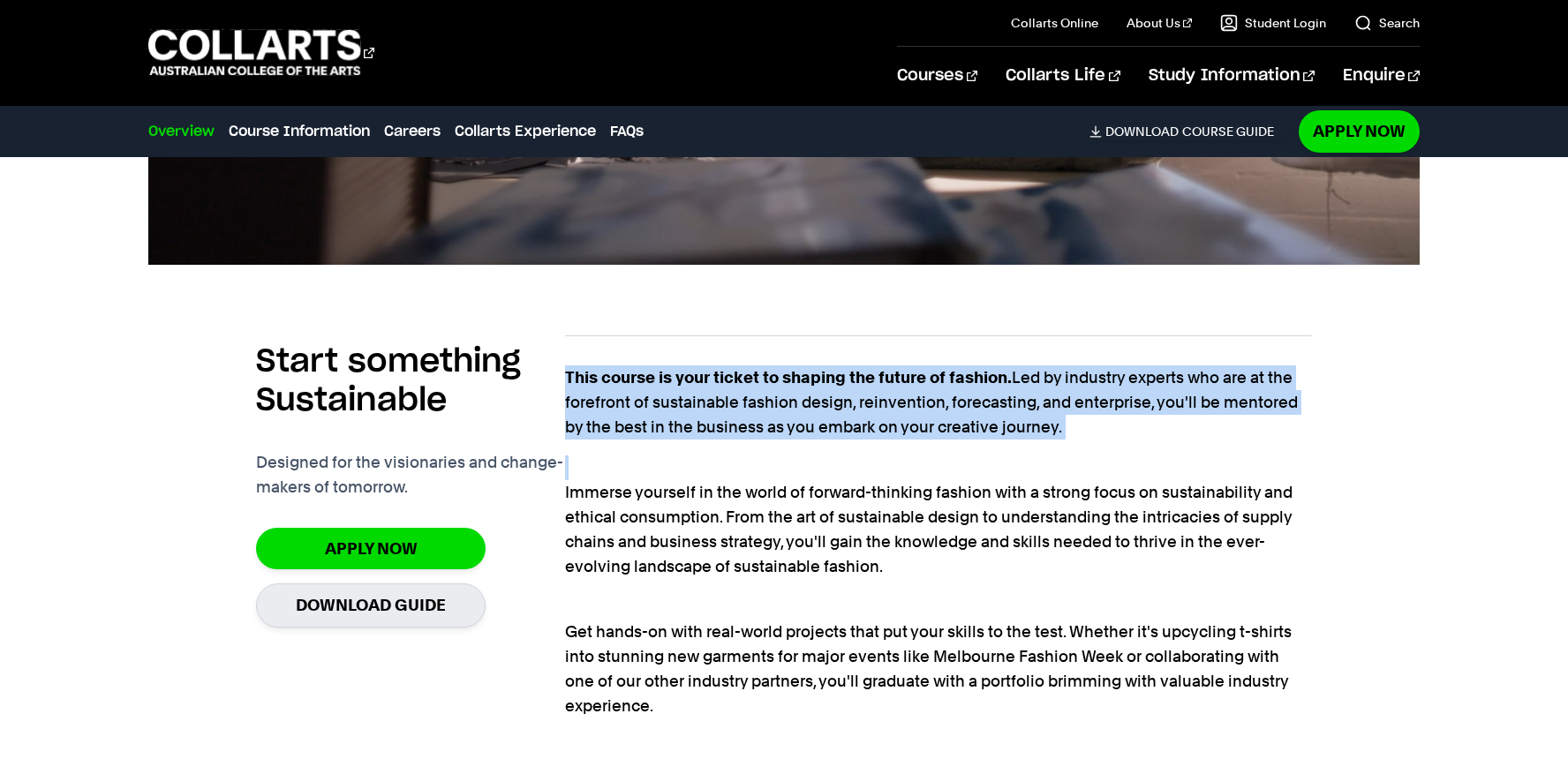 click on "This course is your ticket to shaping the future of fashion.  Led by industry experts who are at the forefront of sustainable fashion design, reinvention, forecasting, and enterprise, you'll be mentored by the best in the business as you embark on your creative journey." at bounding box center [938, 402] 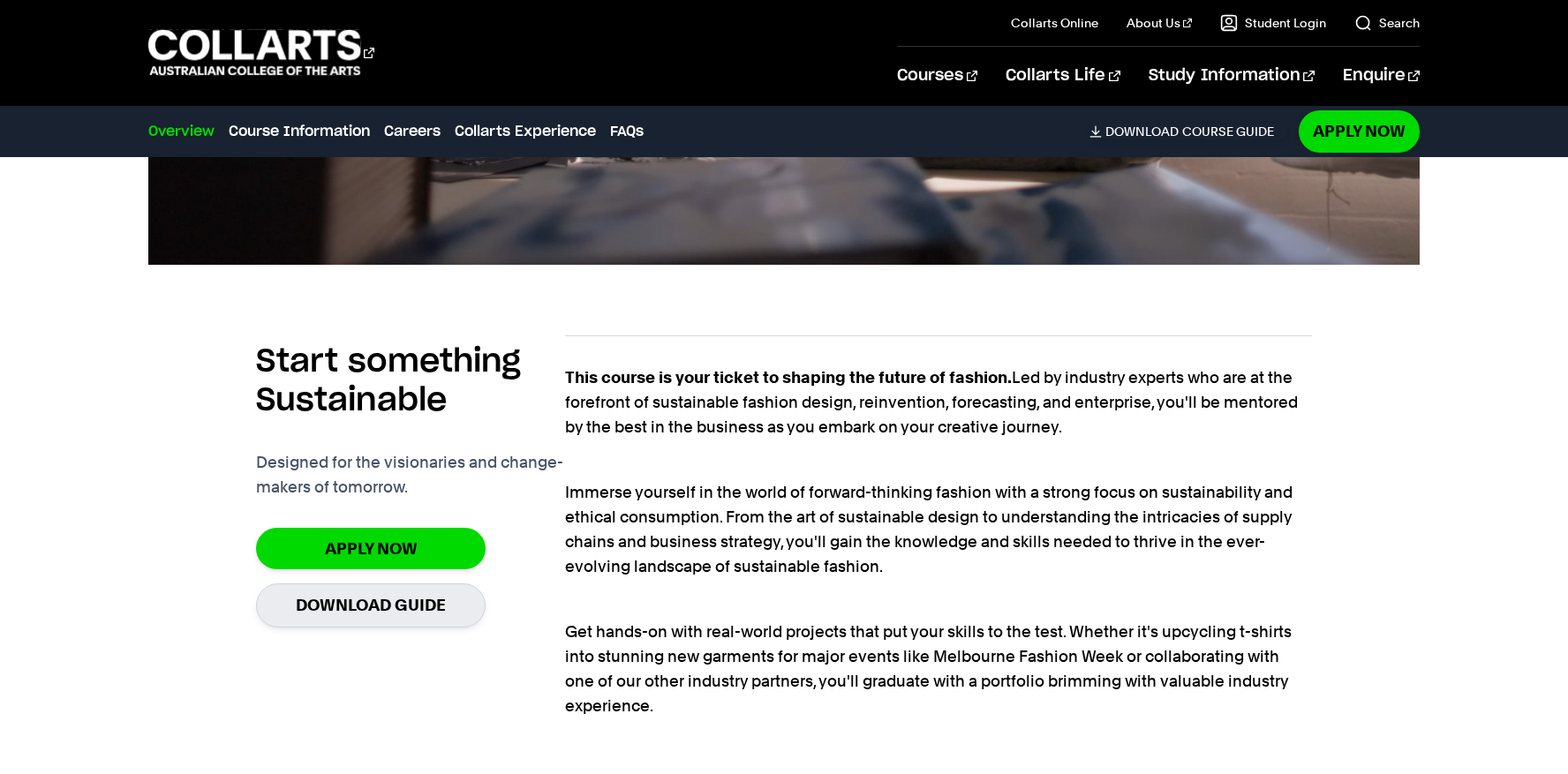 click on "Immerse yourself in the world of forward-thinking fashion with a strong focus on sustainability and ethical consumption. From the art of sustainable design to understanding the intricacies of supply chains and business strategy, you'll gain the knowledge and skills needed to thrive in the ever-evolving landscape of sustainable fashion." at bounding box center [938, 517] 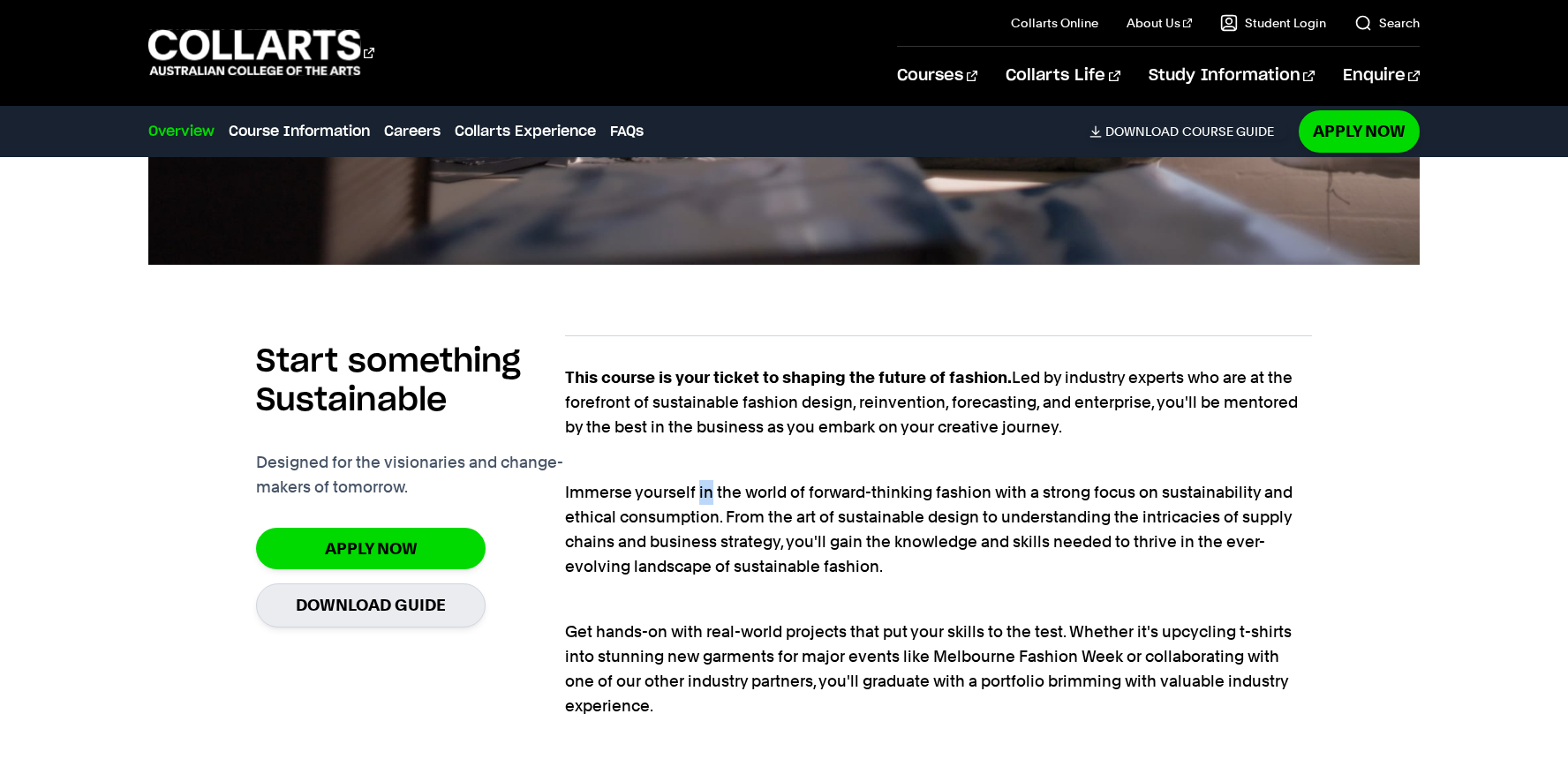 click on "Immerse yourself in the world of forward-thinking fashion with a strong focus on sustainability and ethical consumption. From the art of sustainable design to understanding the intricacies of supply chains and business strategy, you'll gain the knowledge and skills needed to thrive in the ever-evolving landscape of sustainable fashion." at bounding box center [938, 517] 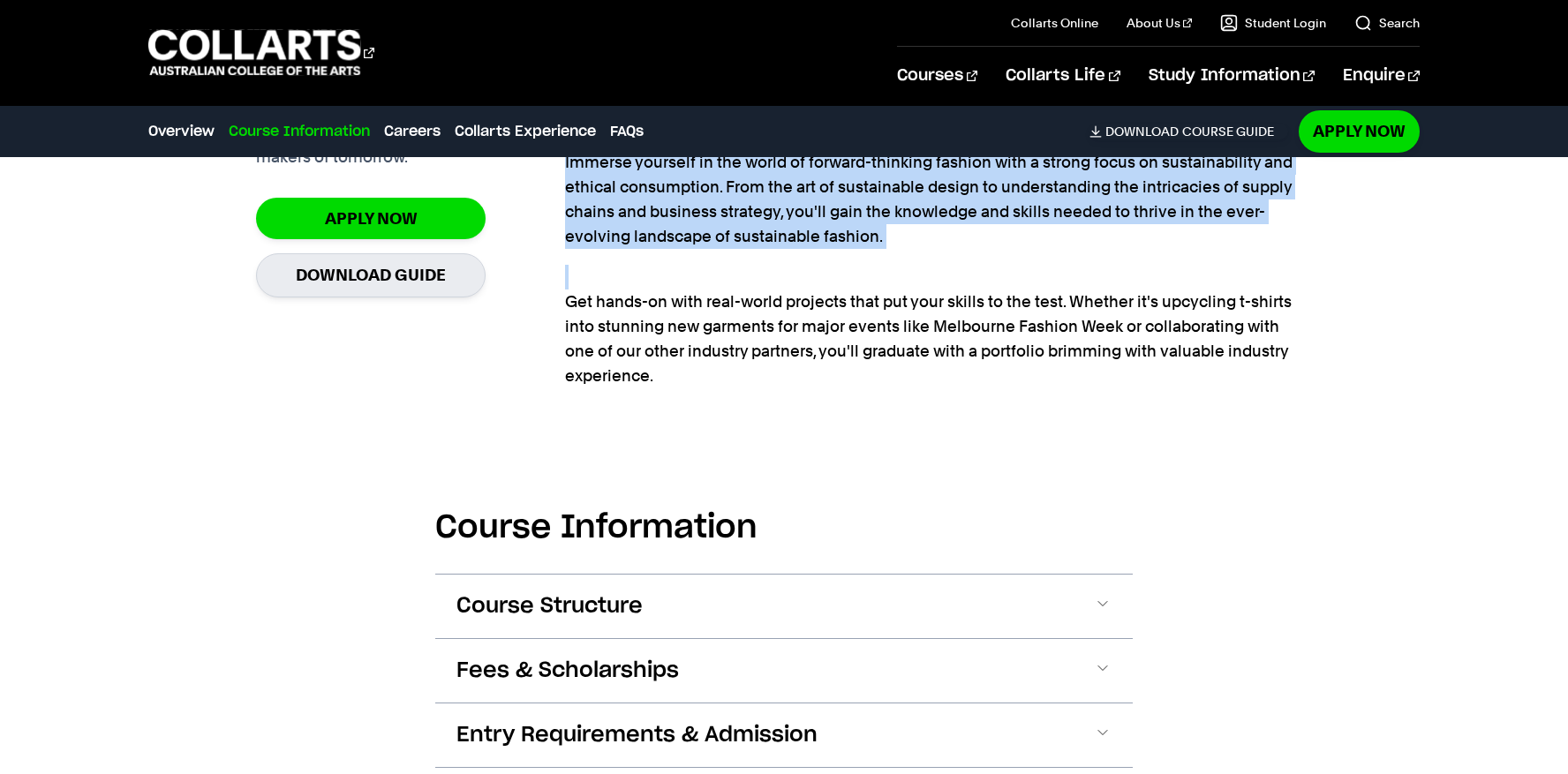 scroll, scrollTop: 584, scrollLeft: 0, axis: vertical 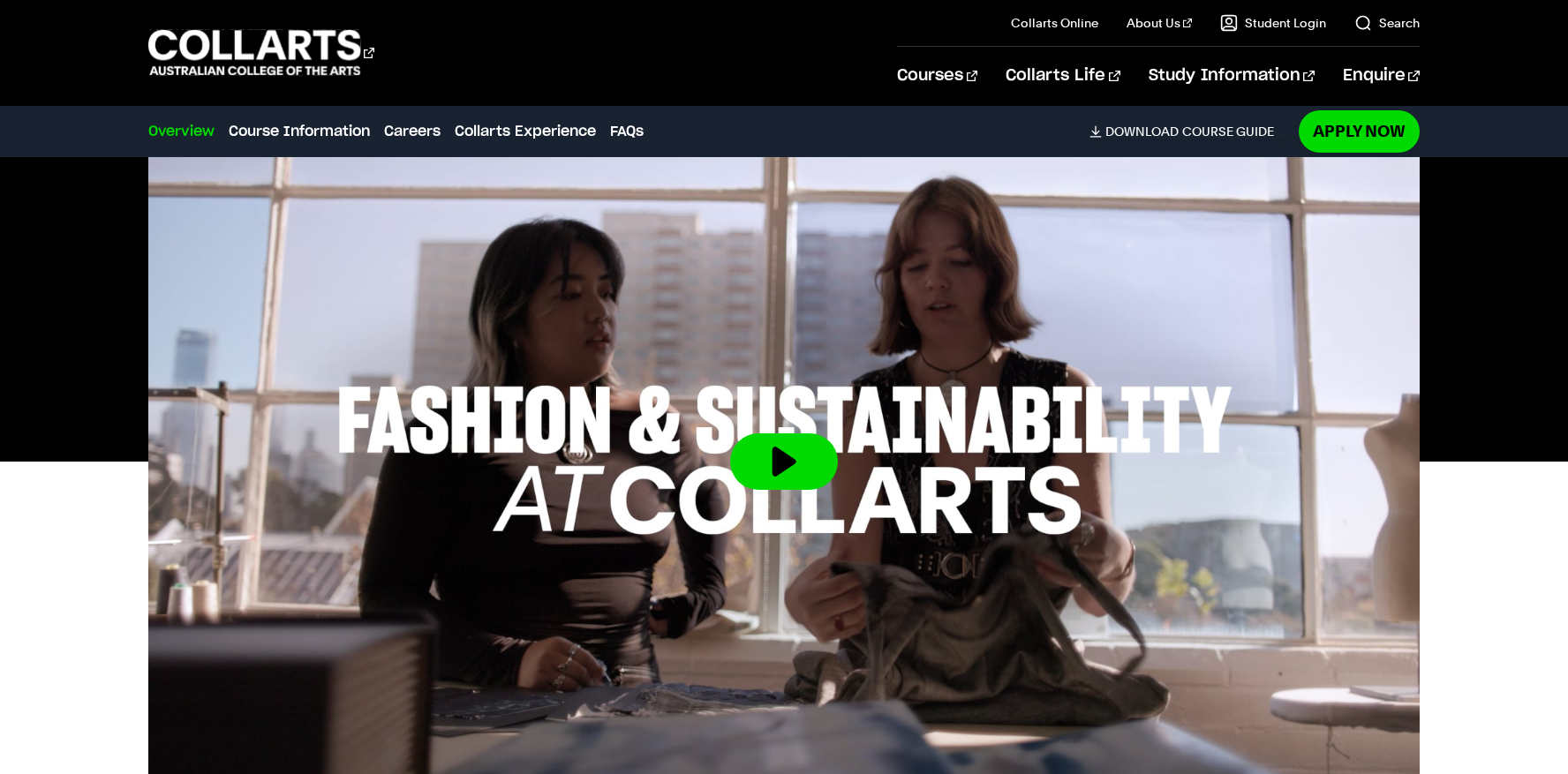 drag, startPoint x: 699, startPoint y: 483, endPoint x: 531, endPoint y: 28, distance: 485.0247 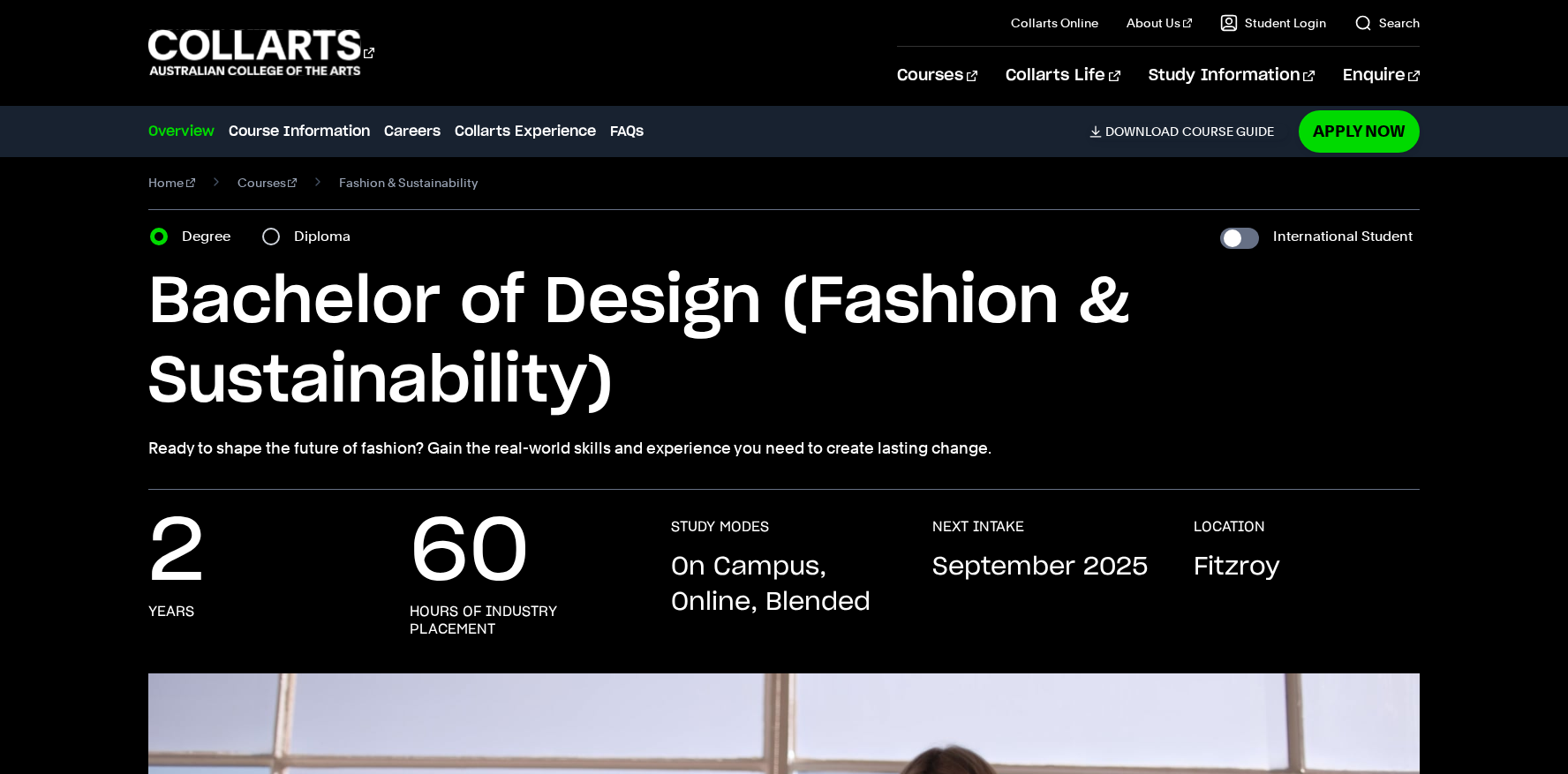 scroll, scrollTop: 0, scrollLeft: 0, axis: both 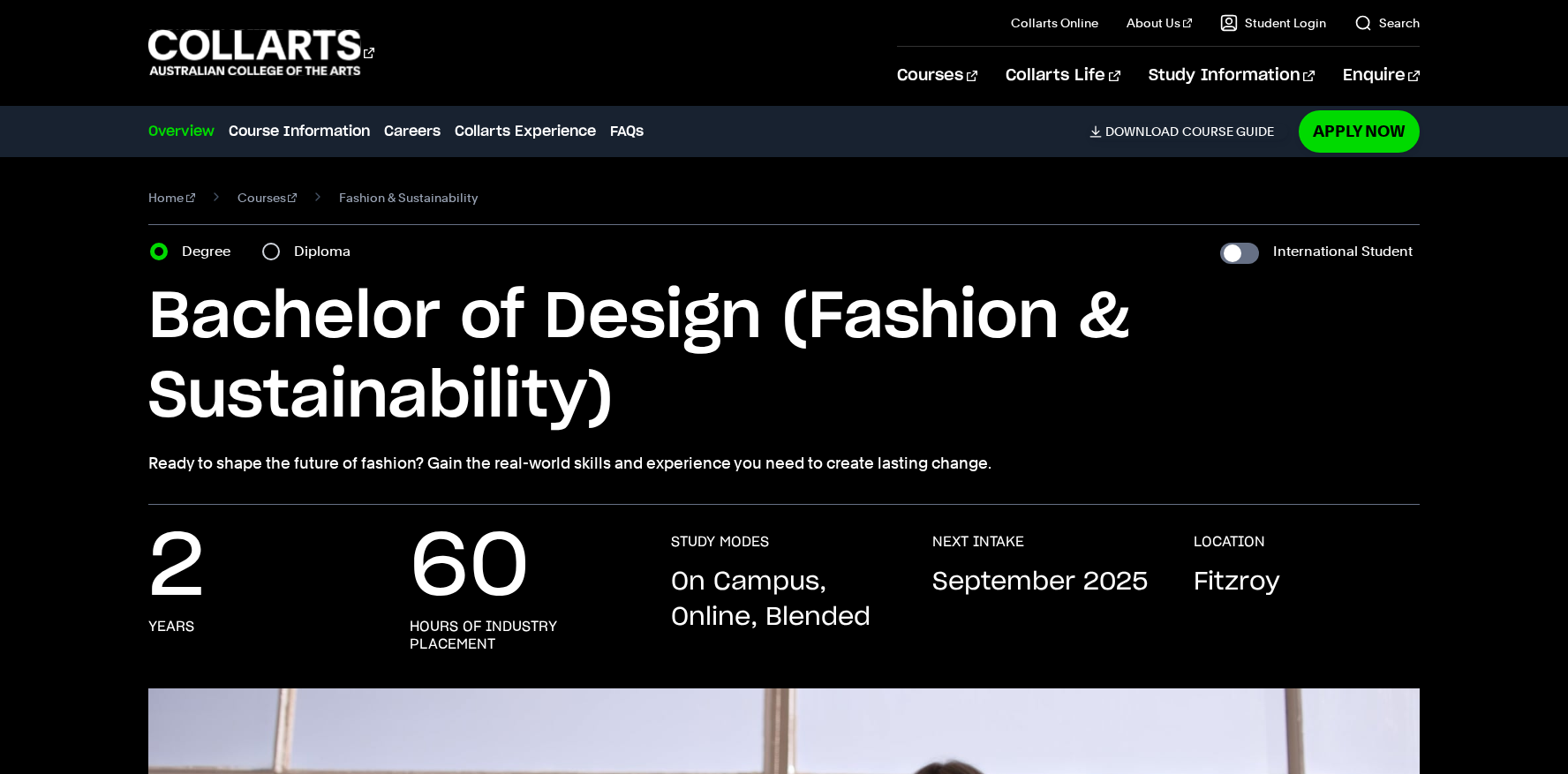 click on "Bachelor of Design (Fashion & Sustainability)" at bounding box center (784, 357) 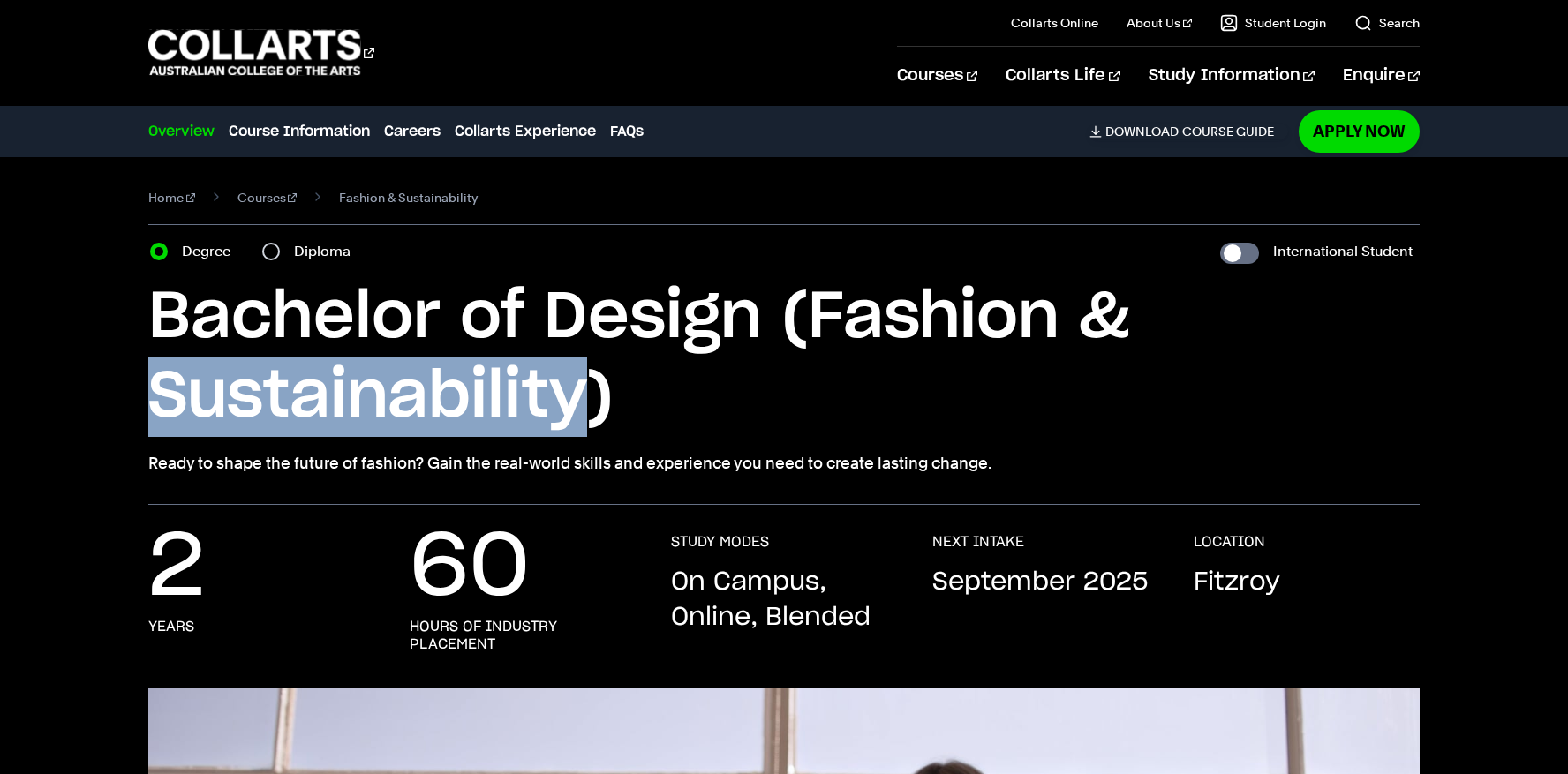 click on "Bachelor of Design (Fashion & Sustainability)" at bounding box center [784, 357] 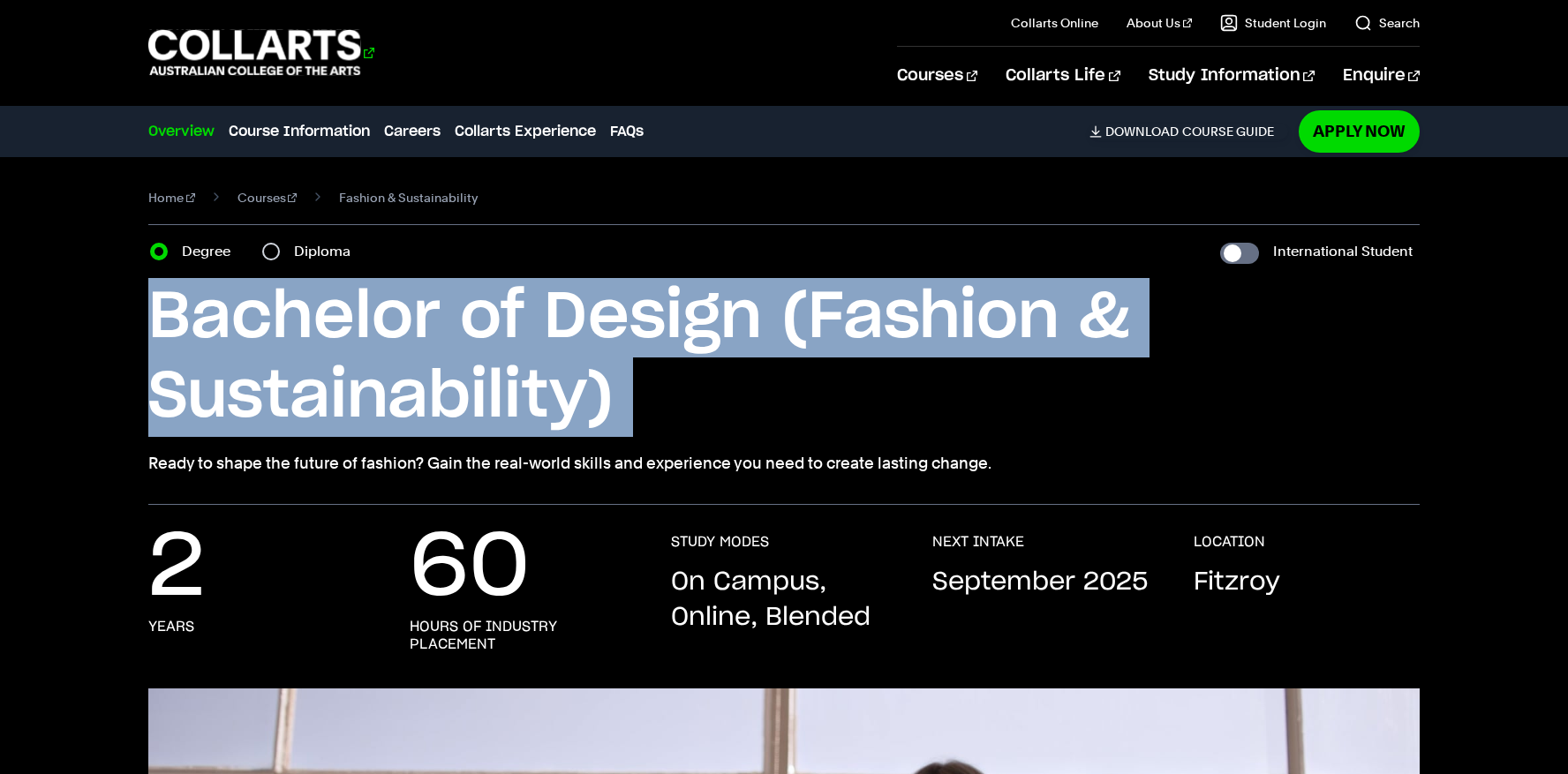 copy on "Bachelor of Design (Fashion & Sustainability)" 